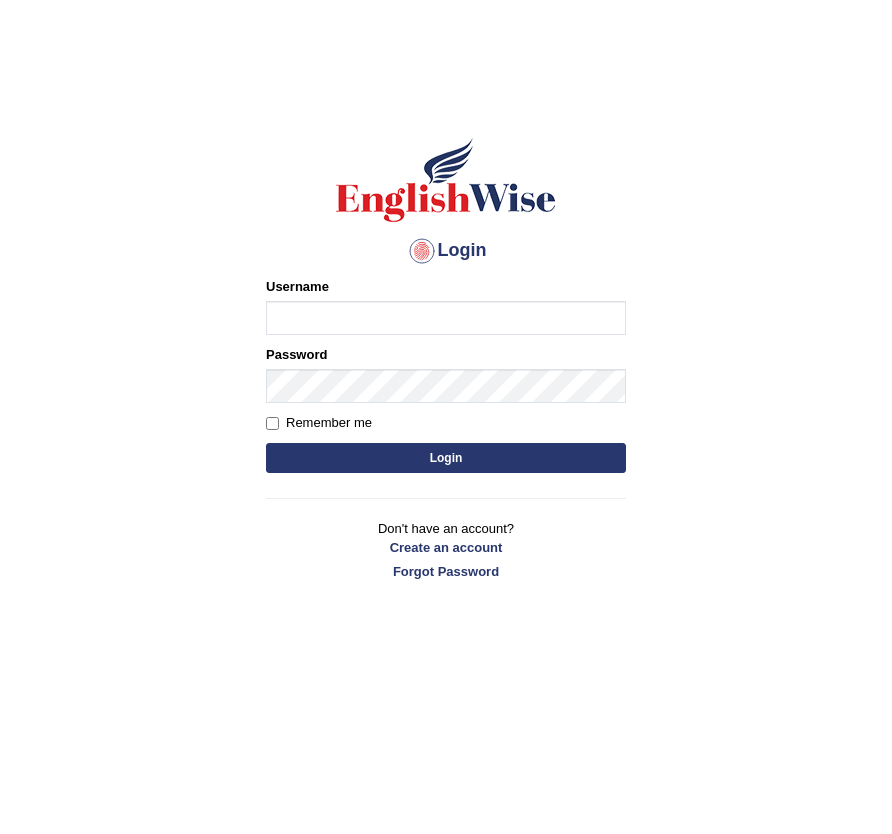 scroll, scrollTop: 0, scrollLeft: 0, axis: both 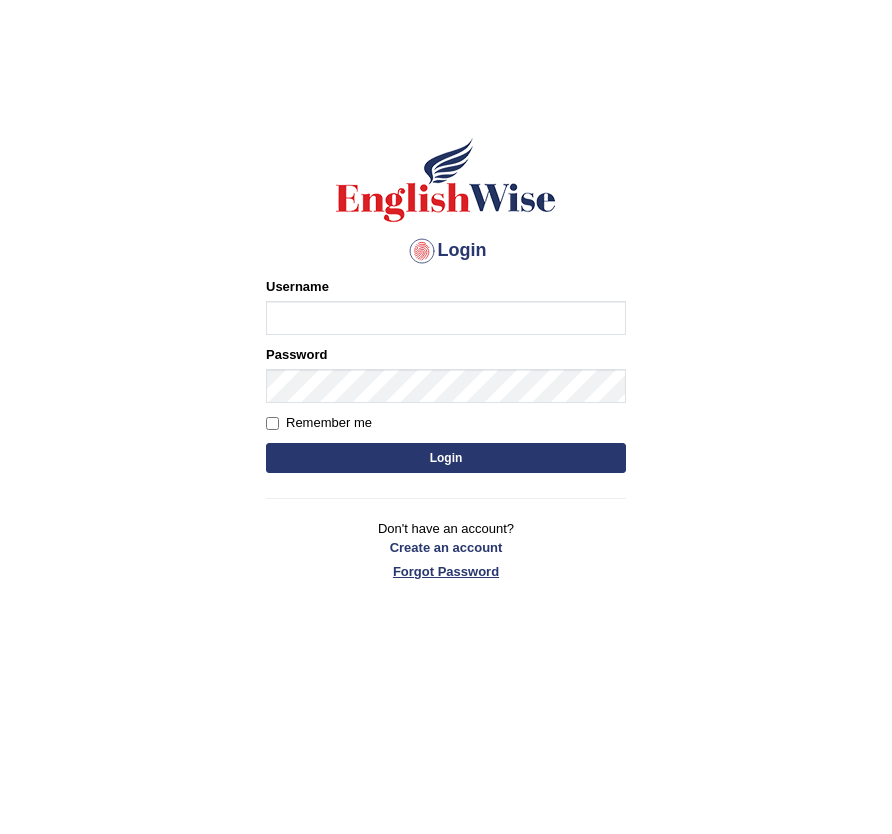click on "Forgot Password" at bounding box center (446, 571) 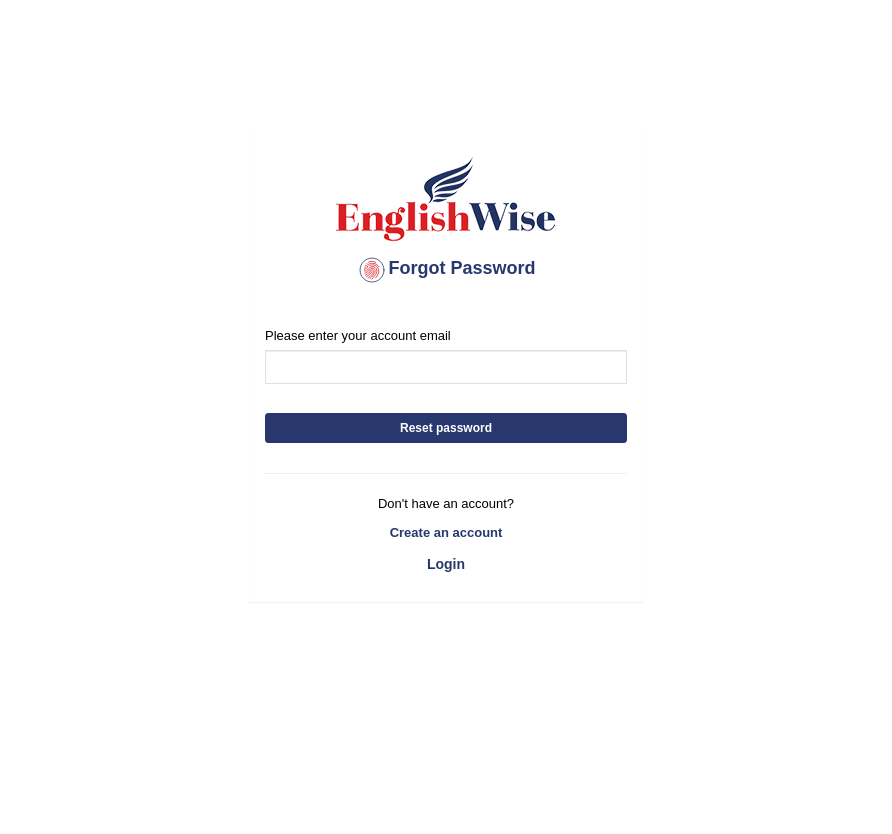 scroll, scrollTop: 0, scrollLeft: 0, axis: both 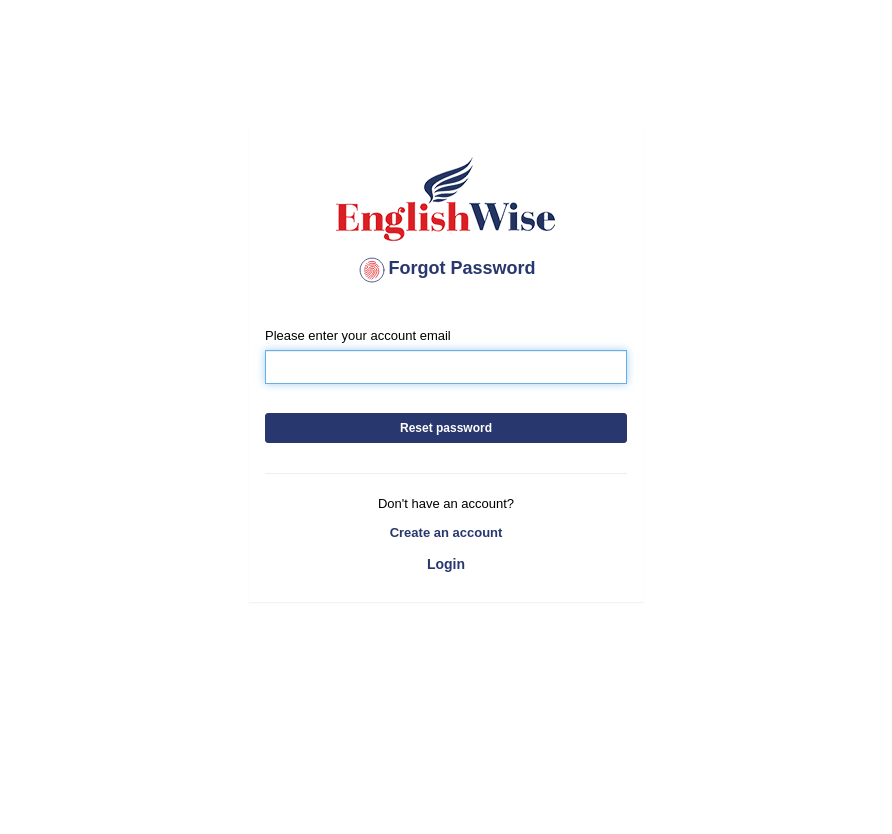click on "Please enter your account email" at bounding box center [446, 367] 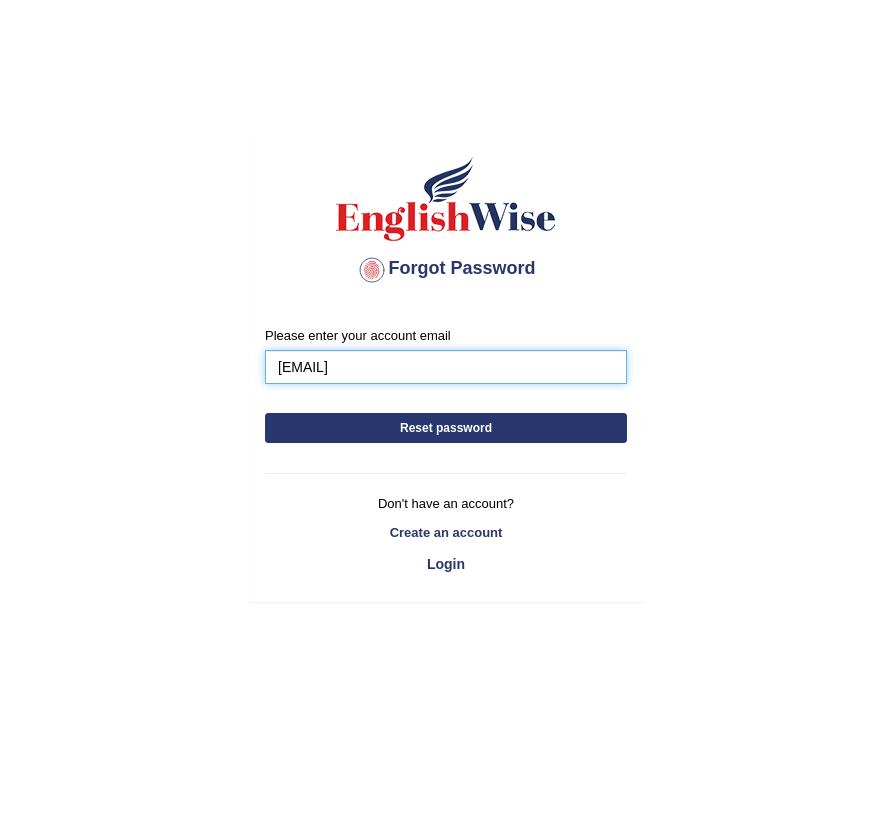 type on "kas60@ymail.com" 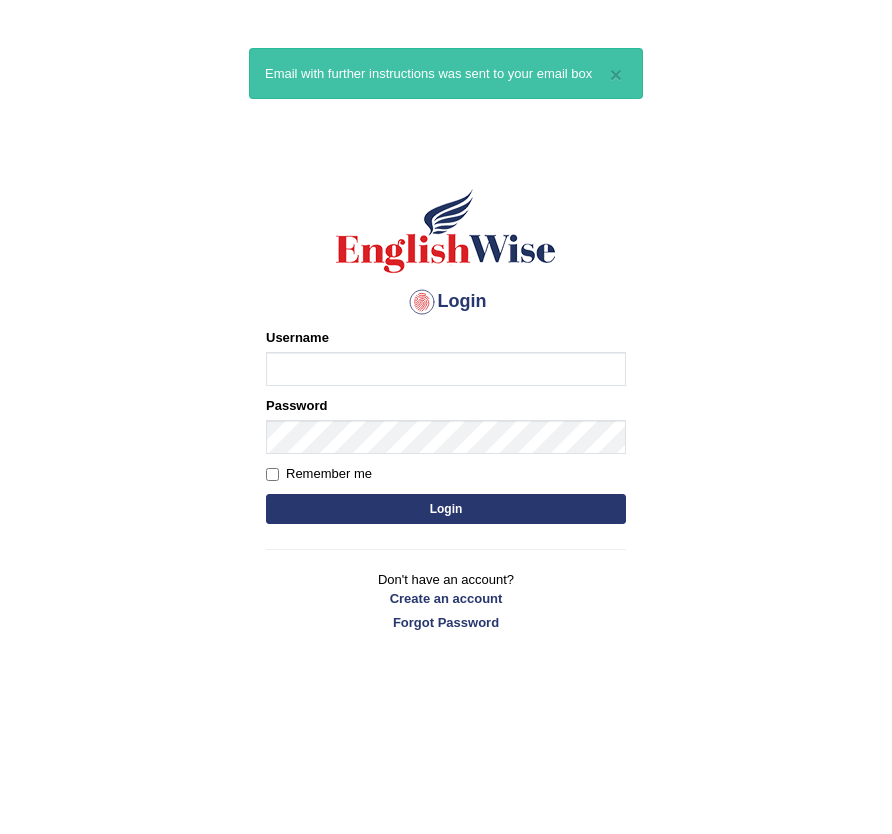 scroll, scrollTop: 0, scrollLeft: 0, axis: both 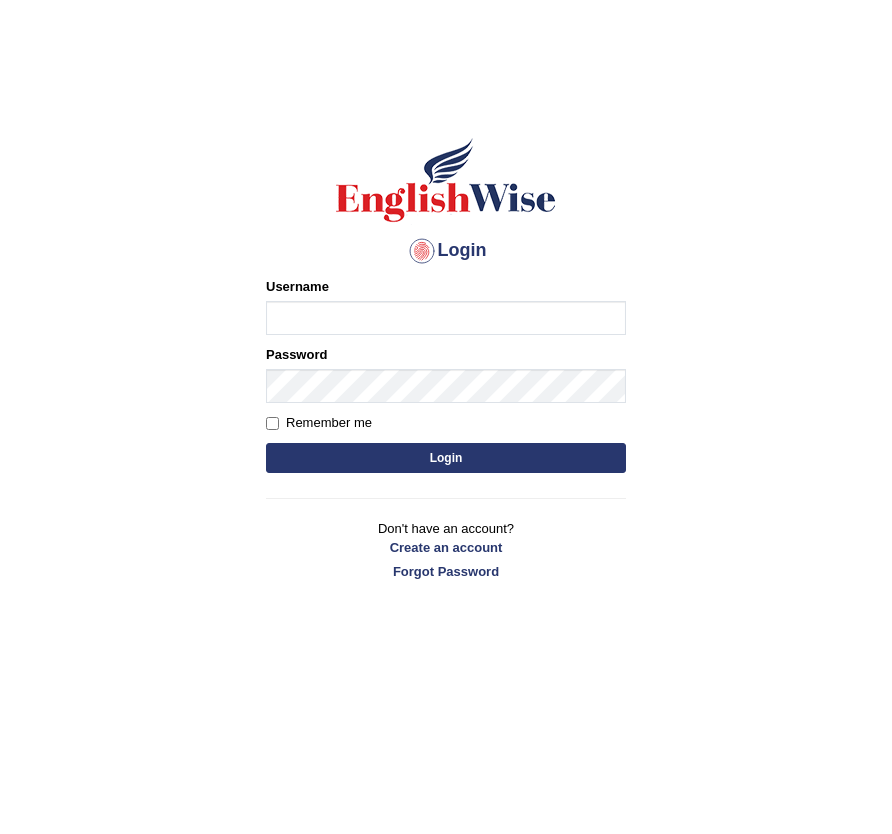click on "Login
Please fix the following errors:
Username
Password
Remember me
Login
Don't have an account?
Create an account
Forgot Password" at bounding box center (446, 328) 